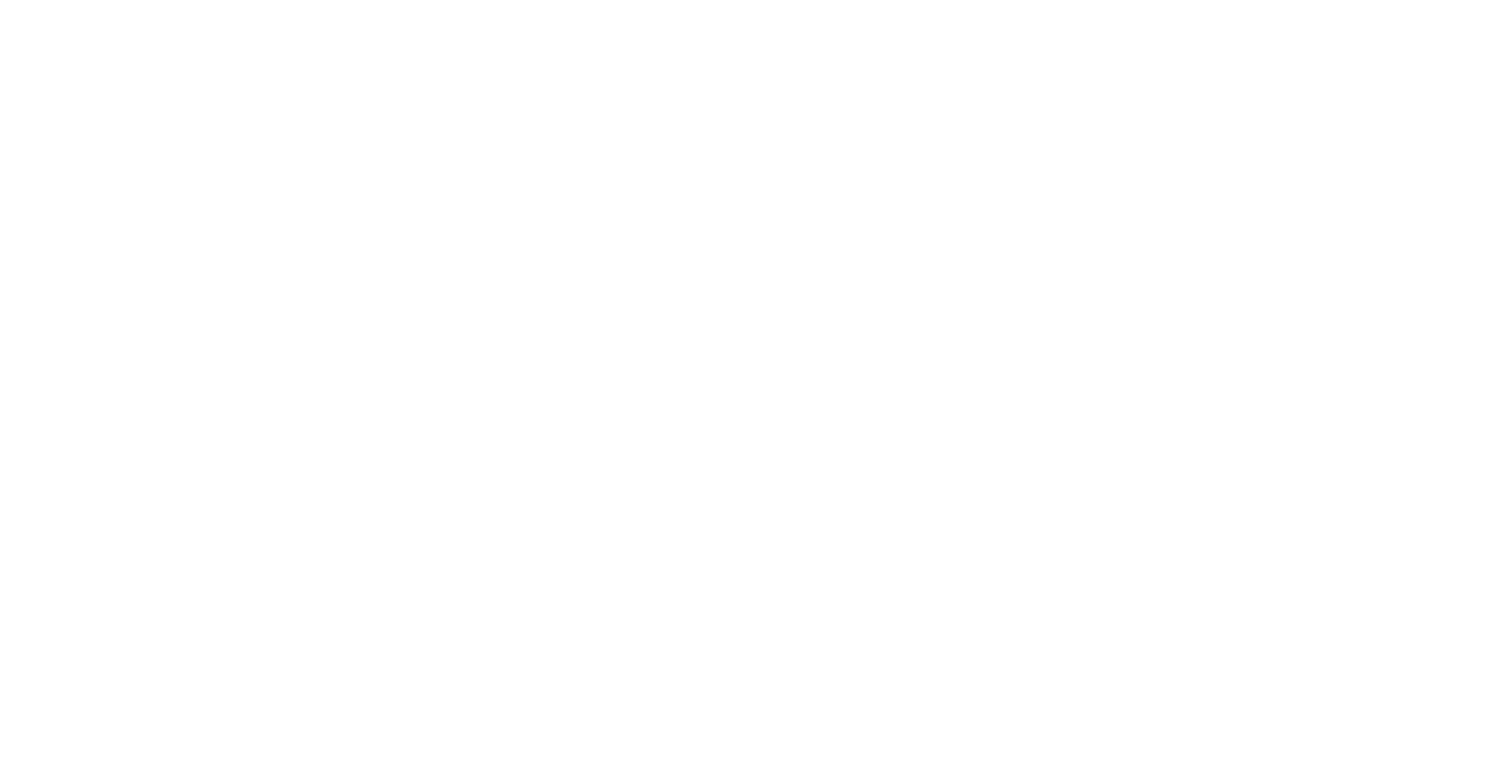 scroll, scrollTop: 0, scrollLeft: 0, axis: both 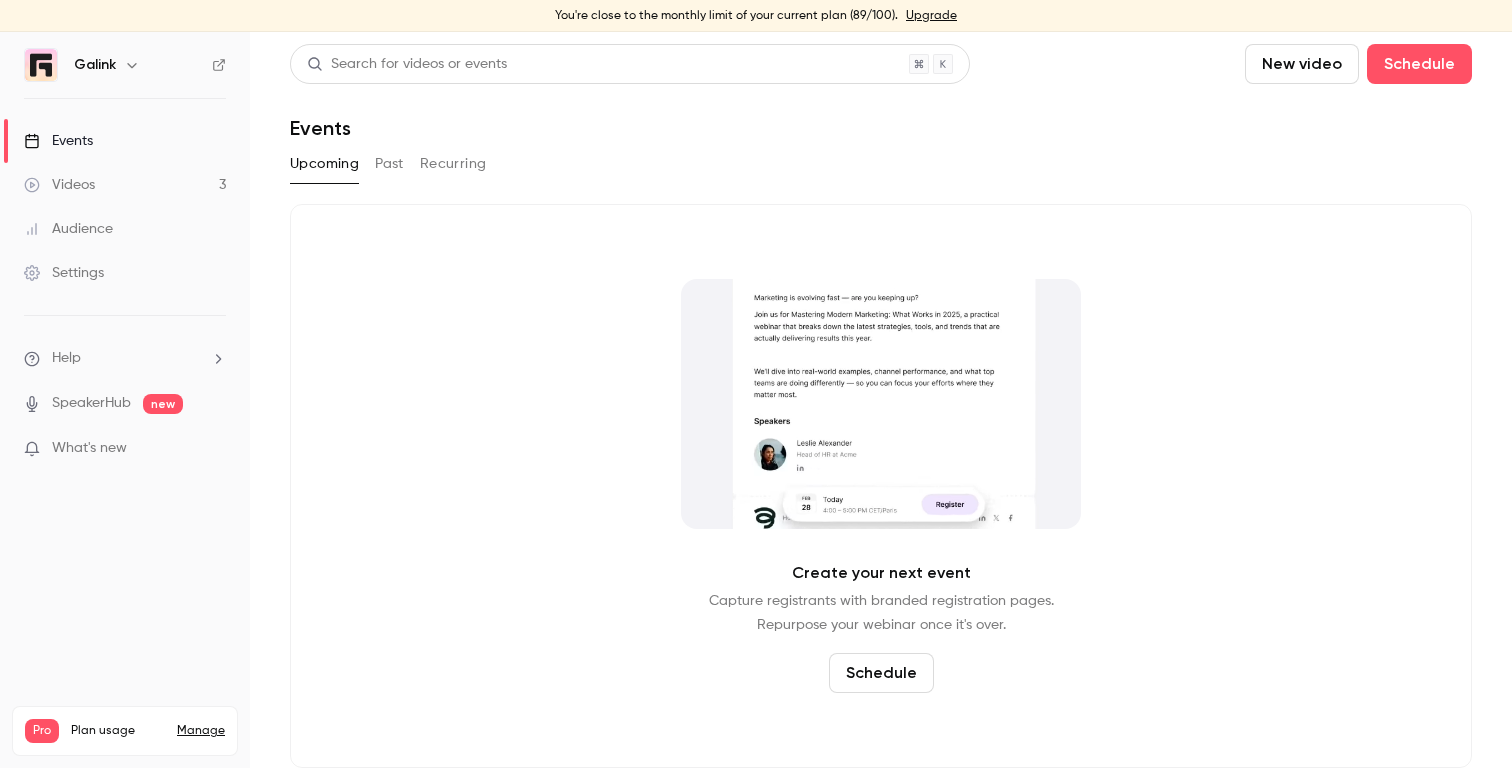 click on "Help" at bounding box center (125, 358) 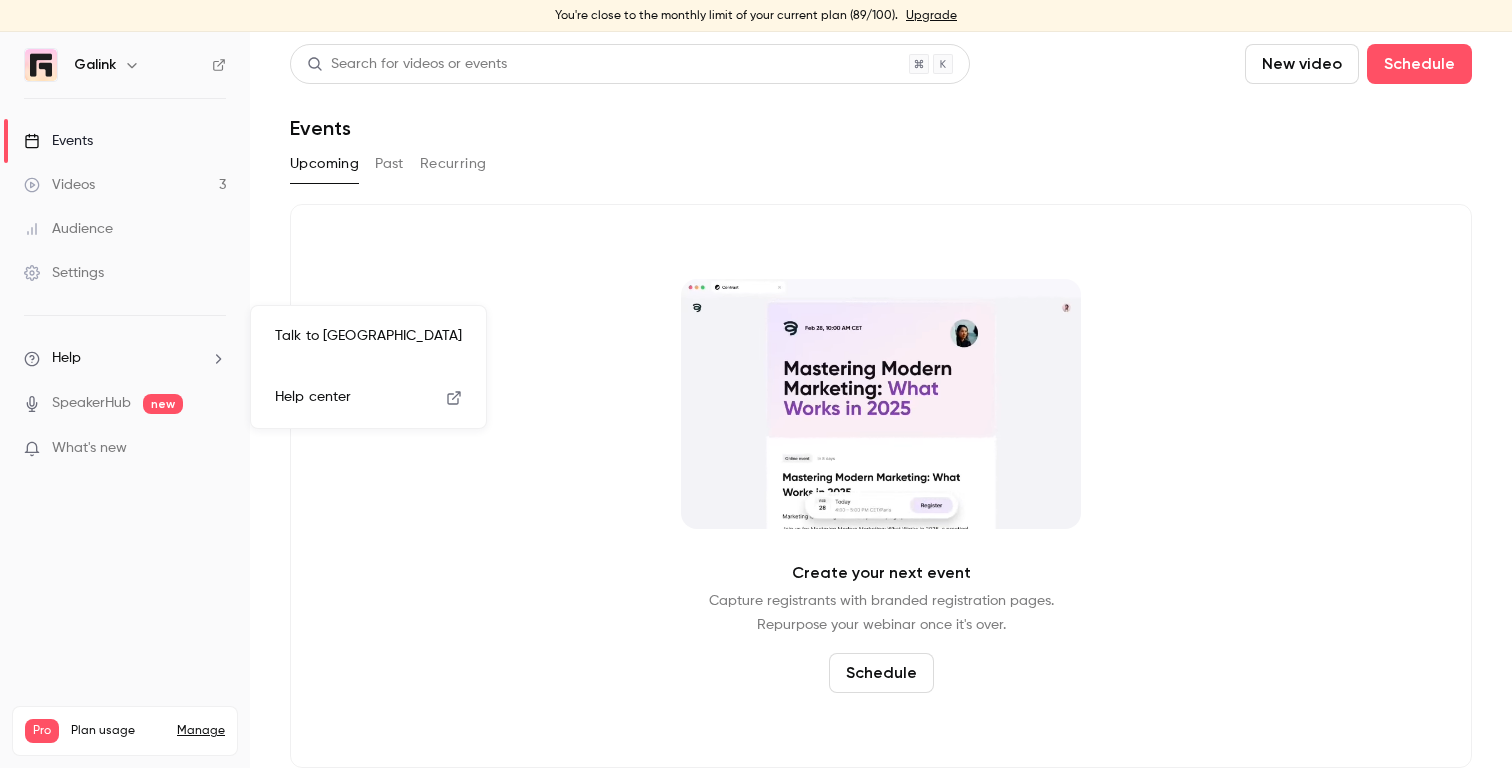click on "Talk to [GEOGRAPHIC_DATA]" at bounding box center [368, 336] 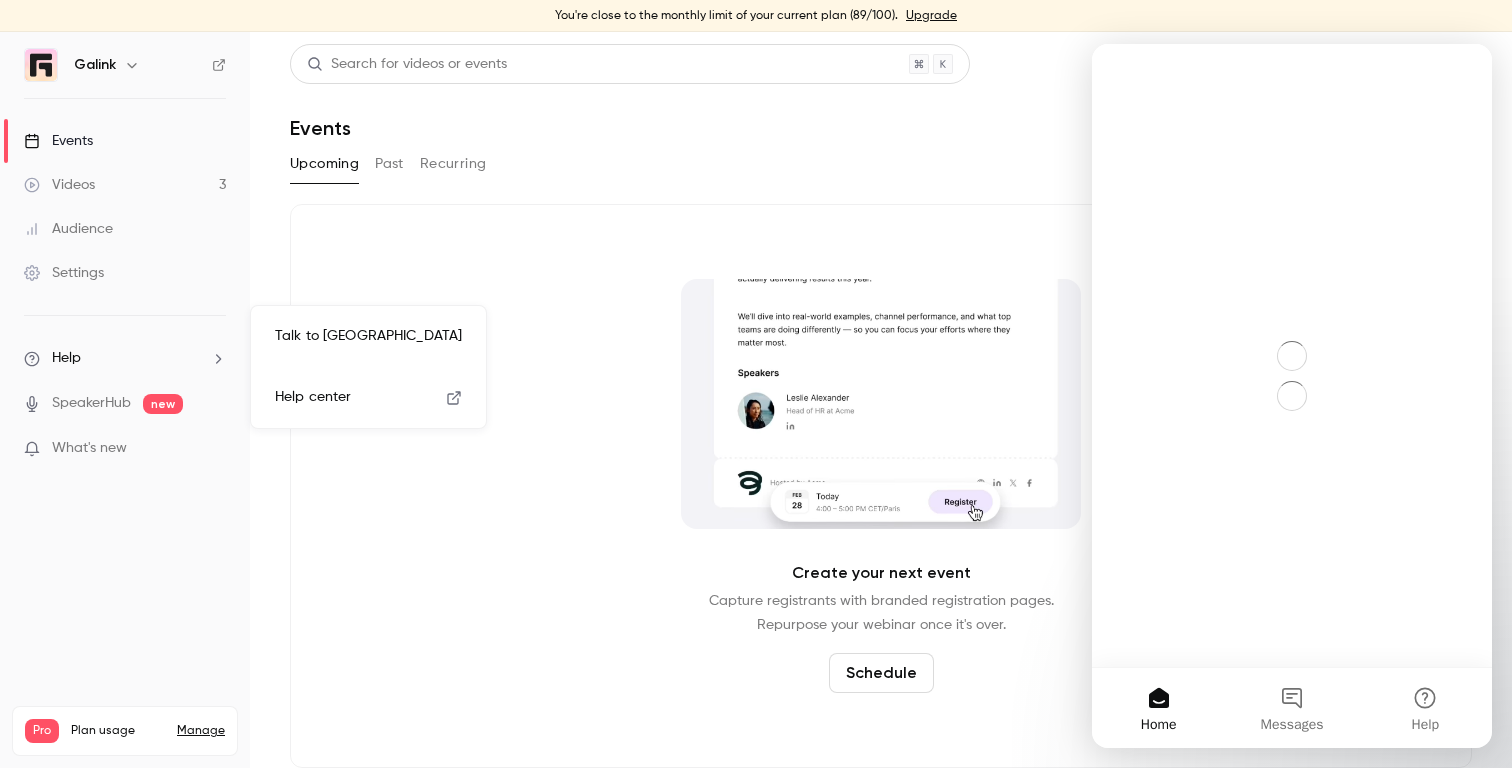 scroll, scrollTop: 0, scrollLeft: 0, axis: both 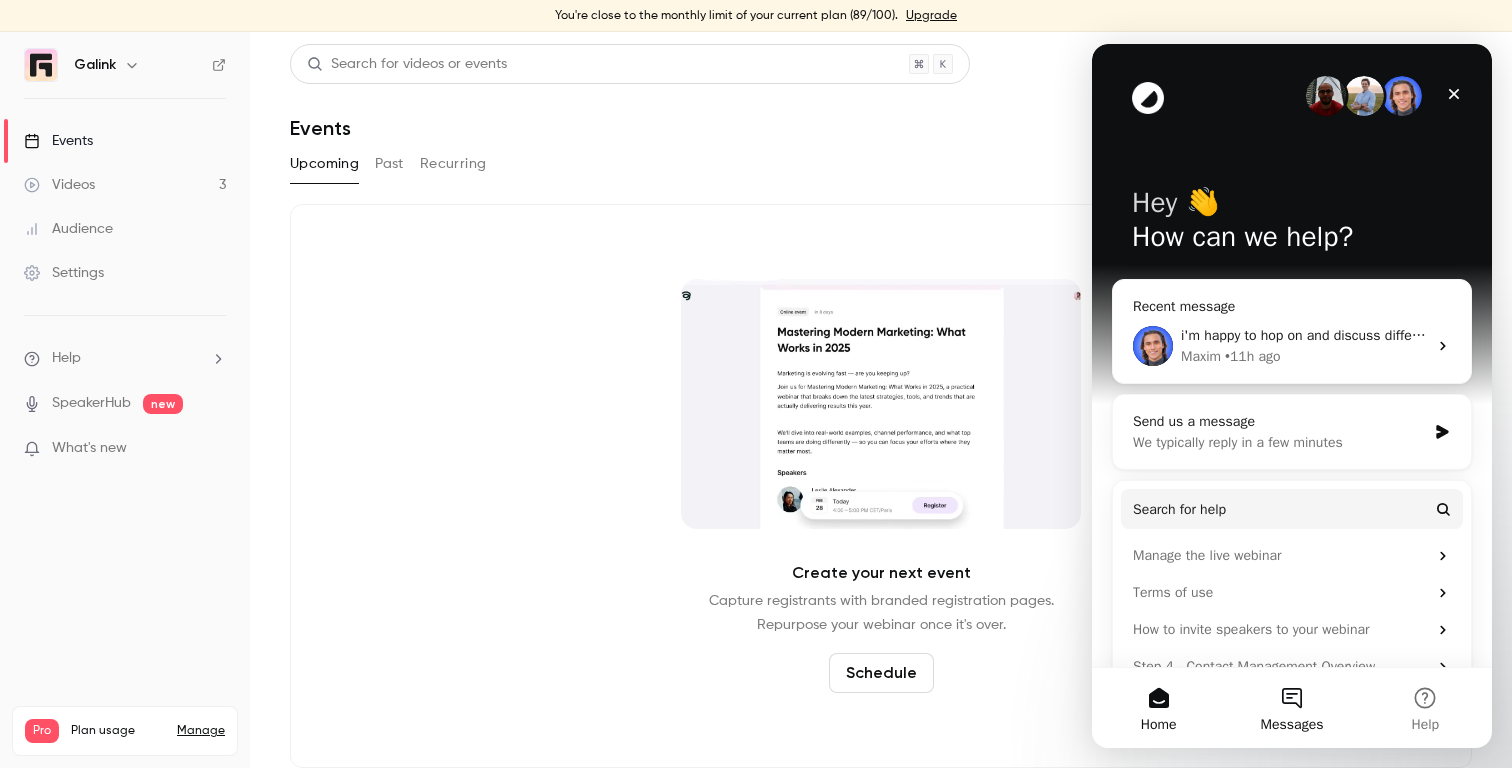 click on "Messages" at bounding box center (1291, 708) 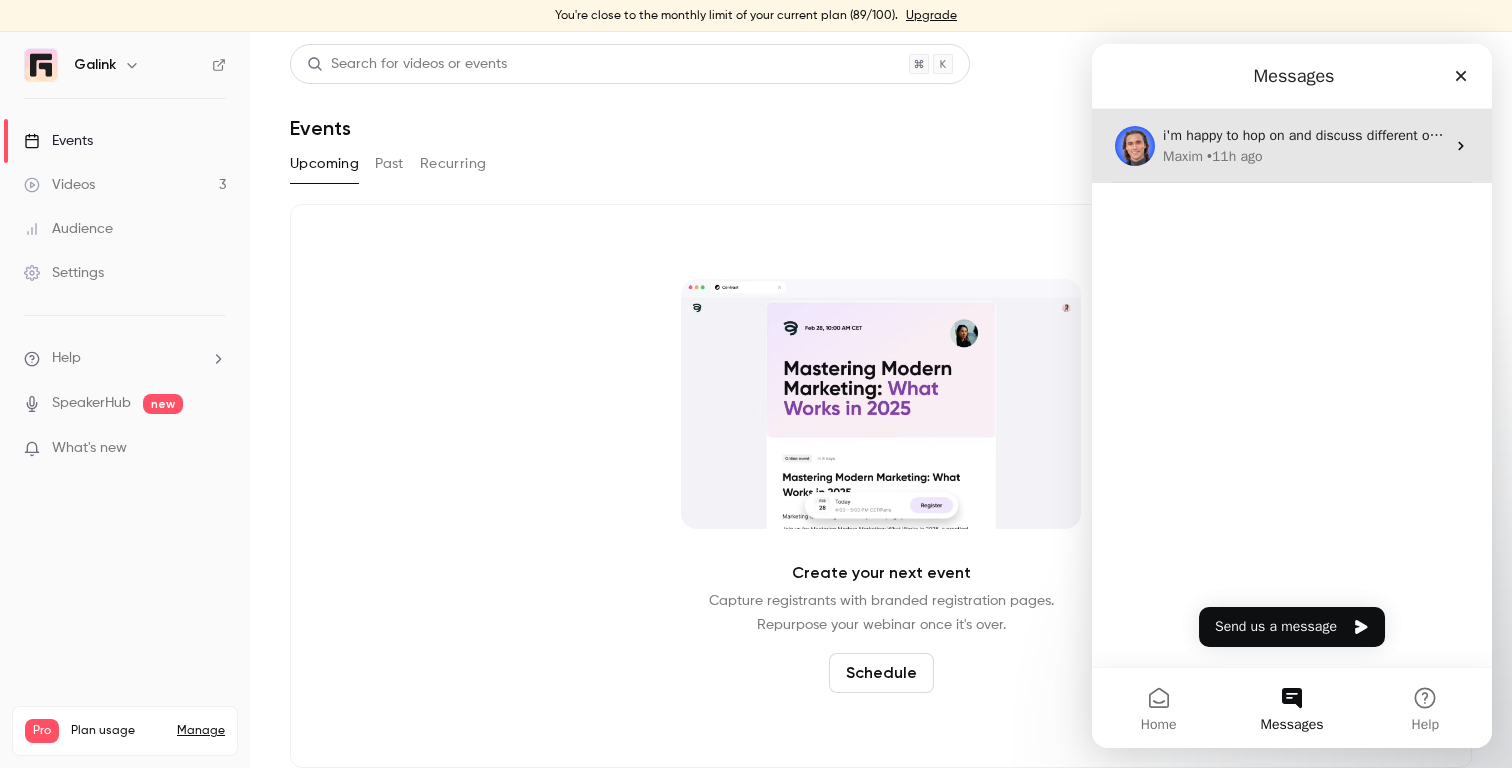 click on "•  11h ago" at bounding box center (1235, 156) 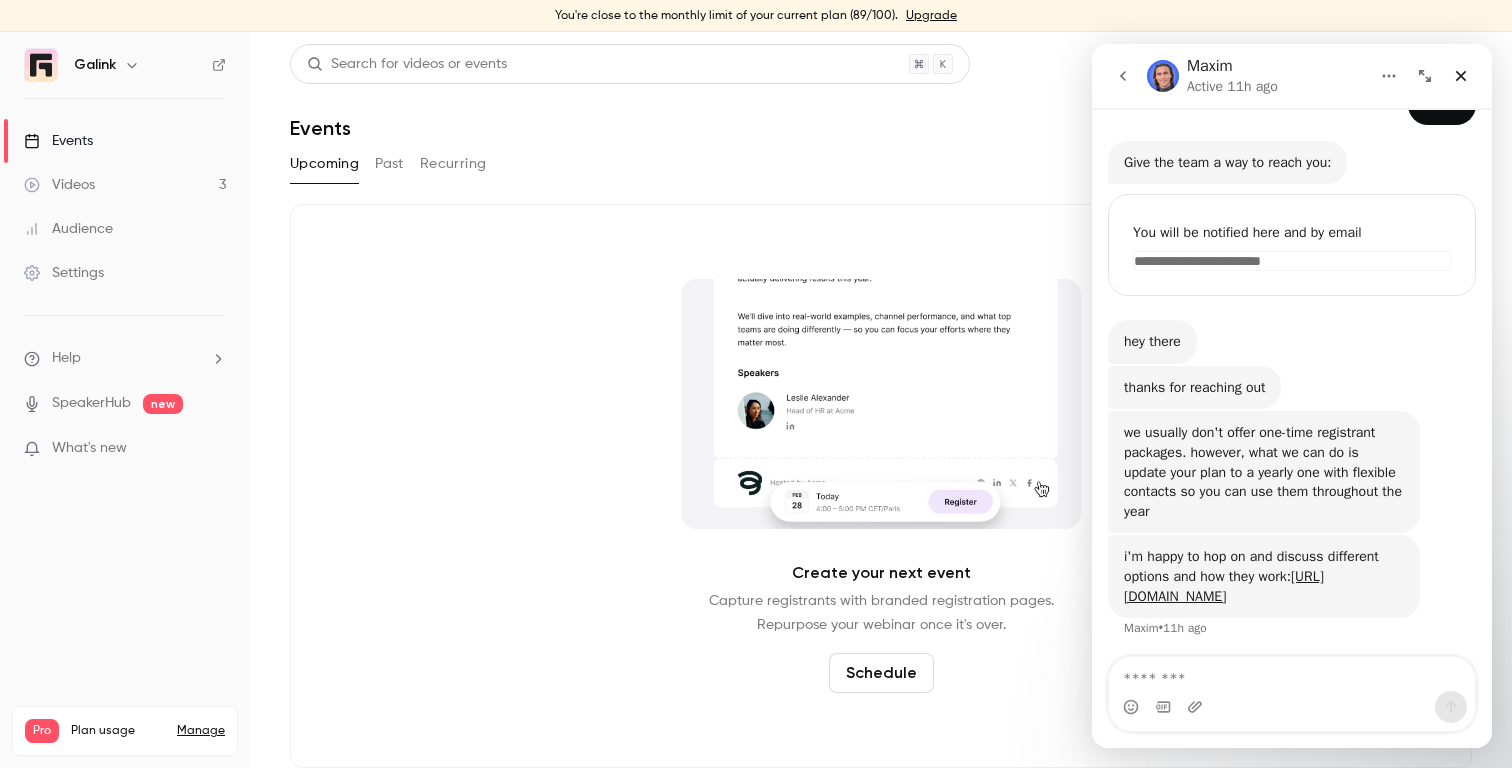 scroll, scrollTop: 216, scrollLeft: 0, axis: vertical 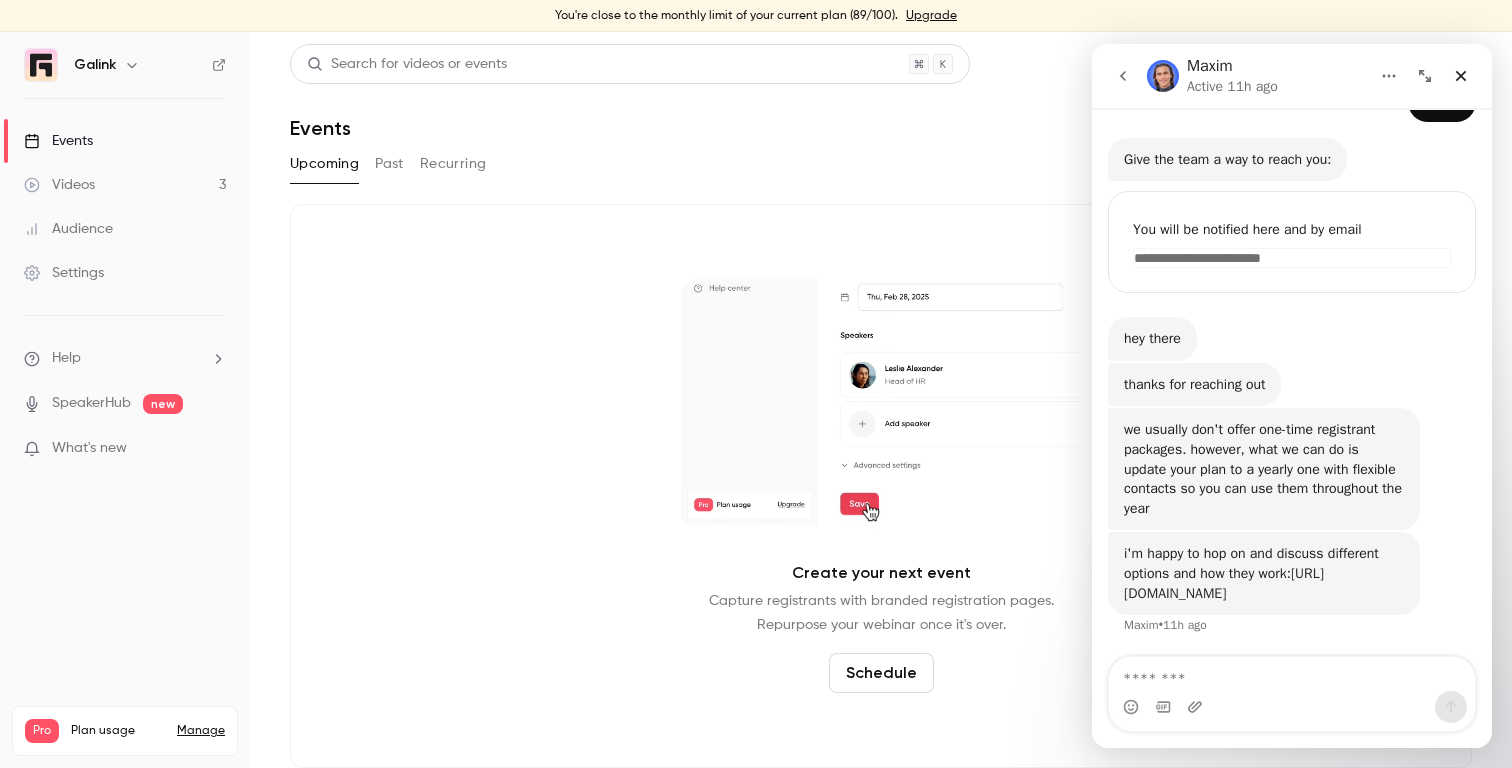 click on "[URL][DOMAIN_NAME]" at bounding box center [1224, 583] 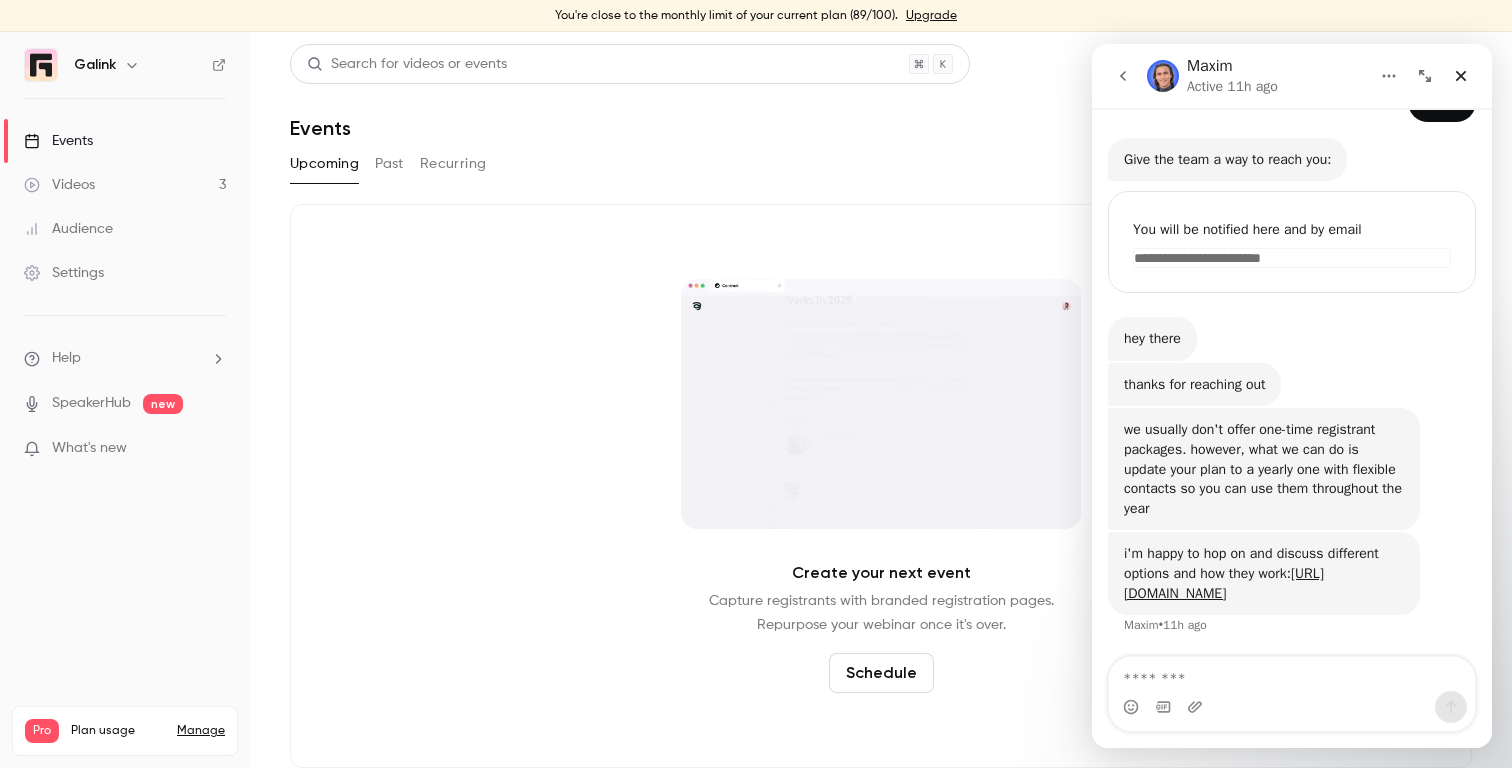 click on "Videos 3" at bounding box center [125, 185] 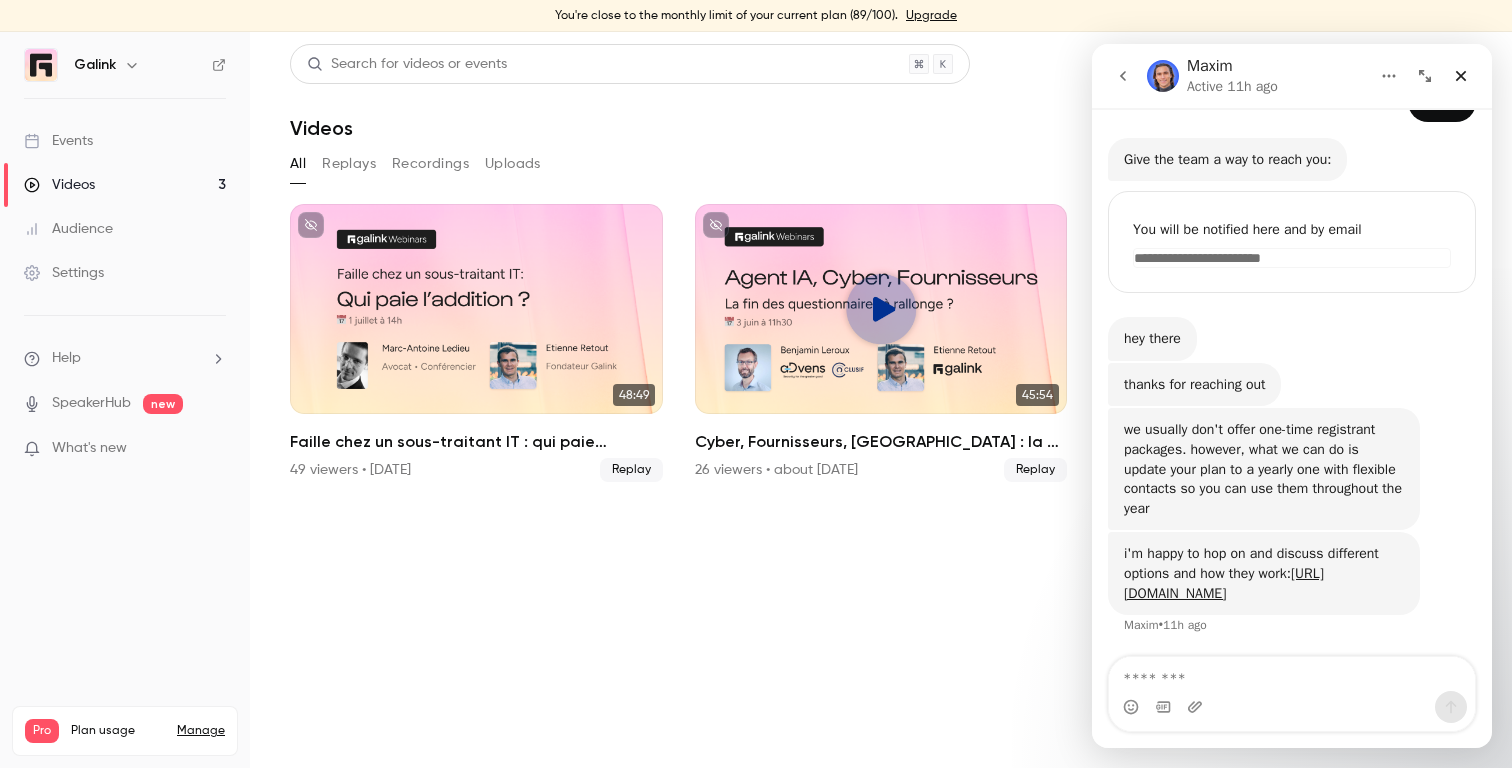 click on "Events" at bounding box center [125, 141] 